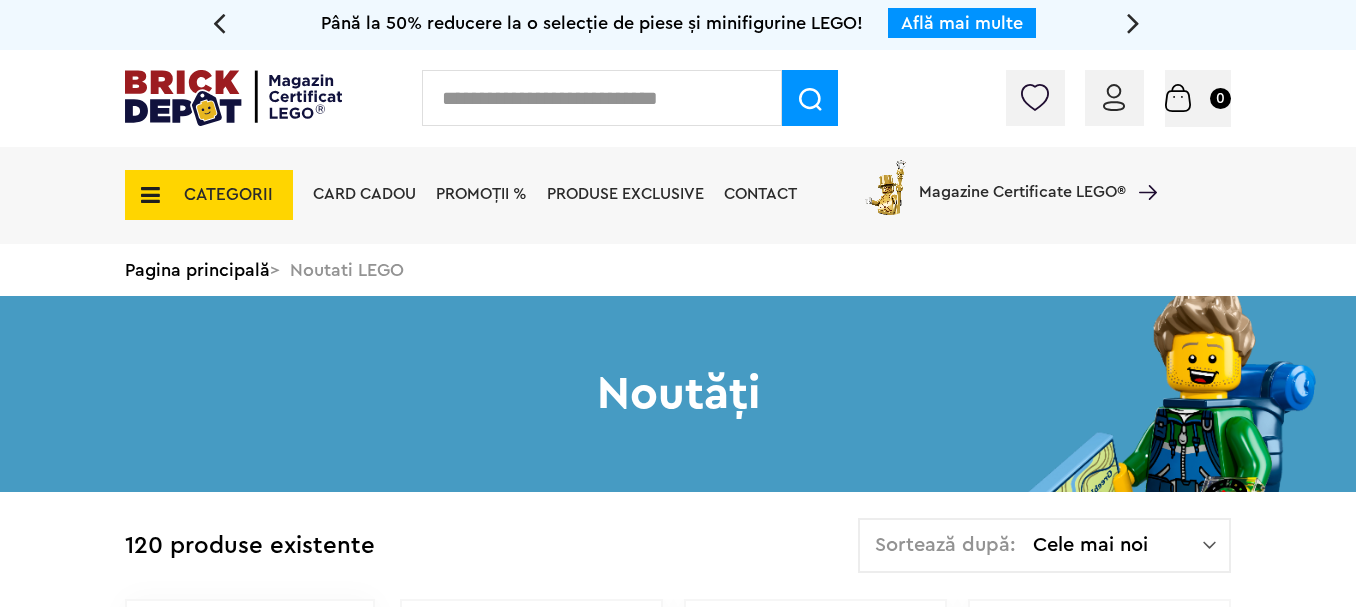 scroll, scrollTop: 0, scrollLeft: 0, axis: both 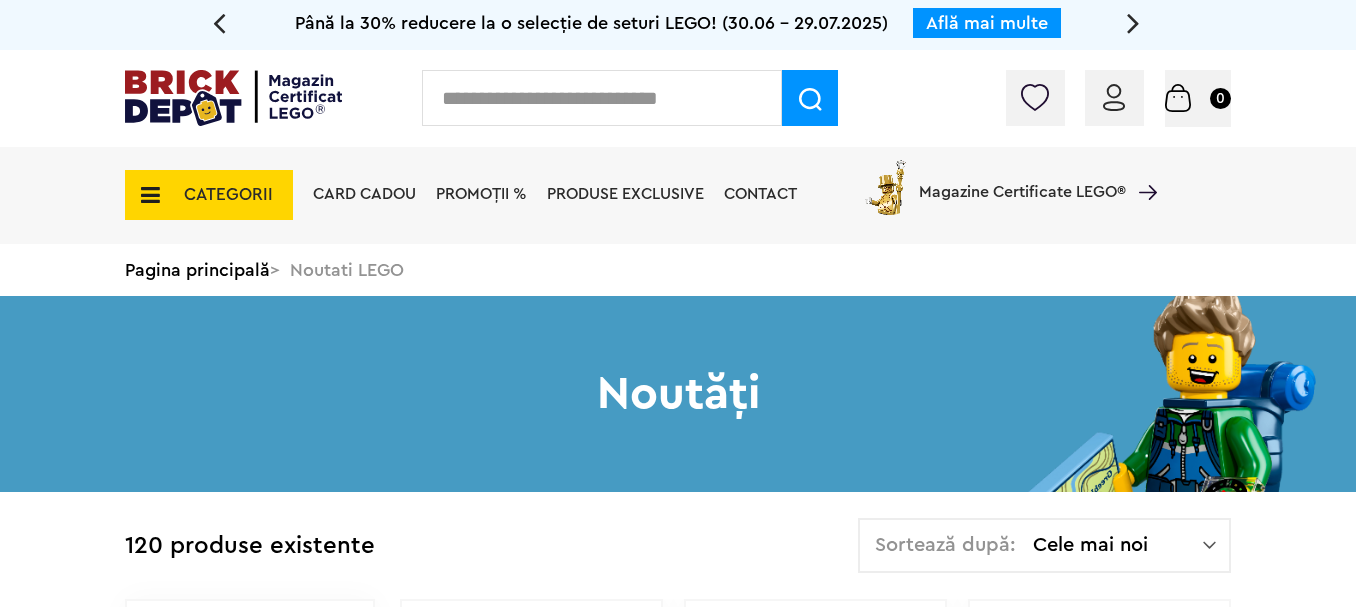 click on "Până la 30% reducere la o selecție de seturi LEGO! (30.06 - 29.07.2025) Află mai multe Cadou VIP Ninjago Battle arena la achiziții de seturi LEGO Ninjago de minim 250 lei! Află mai multe Până la 50% reducere la o selecție de piese și minifigurine LEGO! Află mai multe Cadou VIP 30683 Mașina McLaren F1 la achiziții de seturi LEGO F1 de minim 150 lei! Află mai multe Până la 30% reducere la o selecție de seturi LEGO! (30.06 - 29.07.2025) Află mai multe Cadou VIP Ninjago Battle arena la achiziții de seturi LEGO Ninjago de minim 250 lei! Află mai multe" at bounding box center [678, 25] 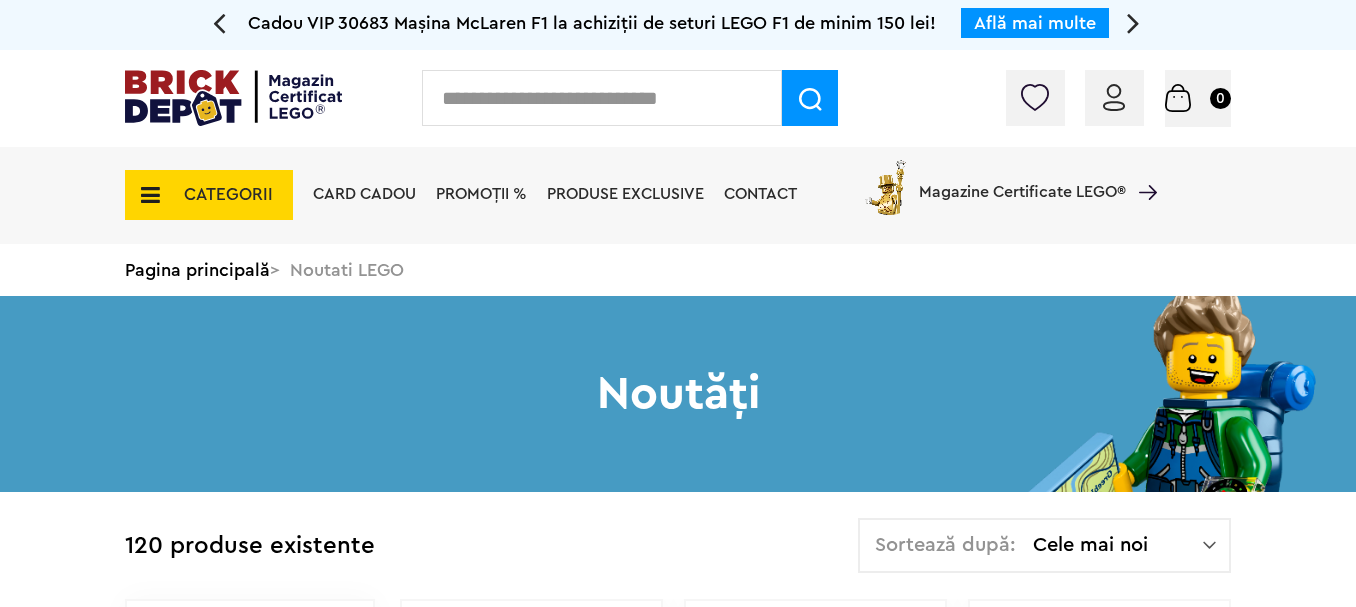 click at bounding box center [1133, 22] 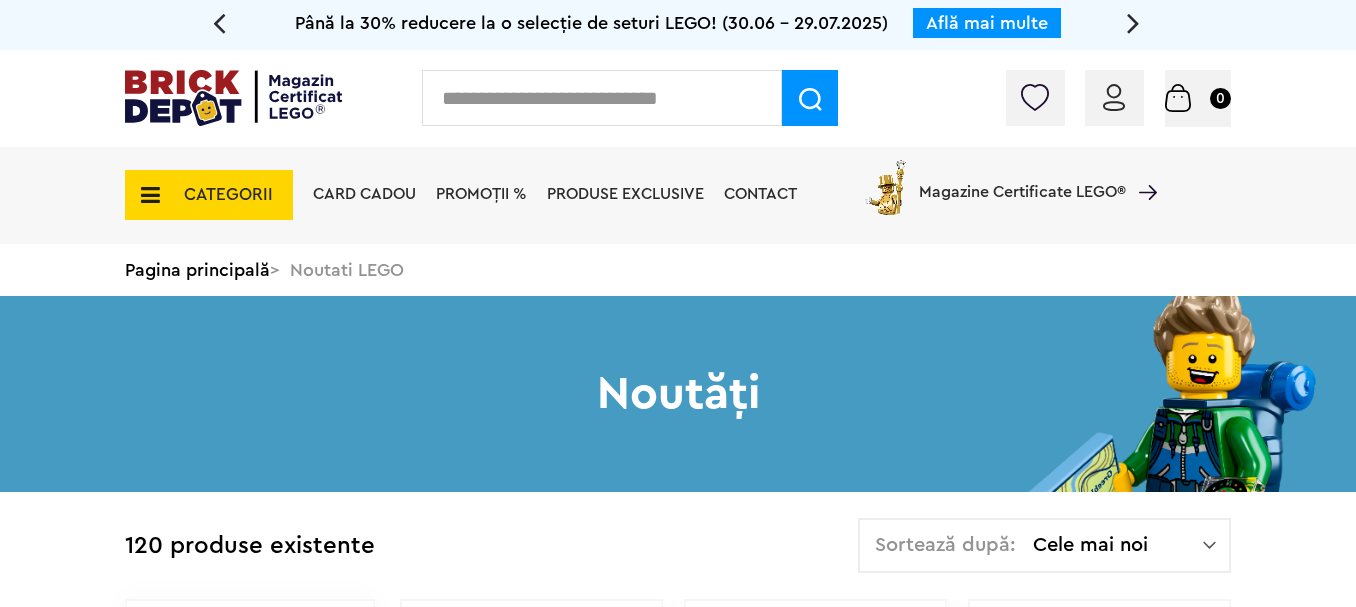 click on "Până la 30% reducere la o selecție de seturi LEGO! (30.06 - 29.07.2025) Află mai multe" at bounding box center [678, 23] 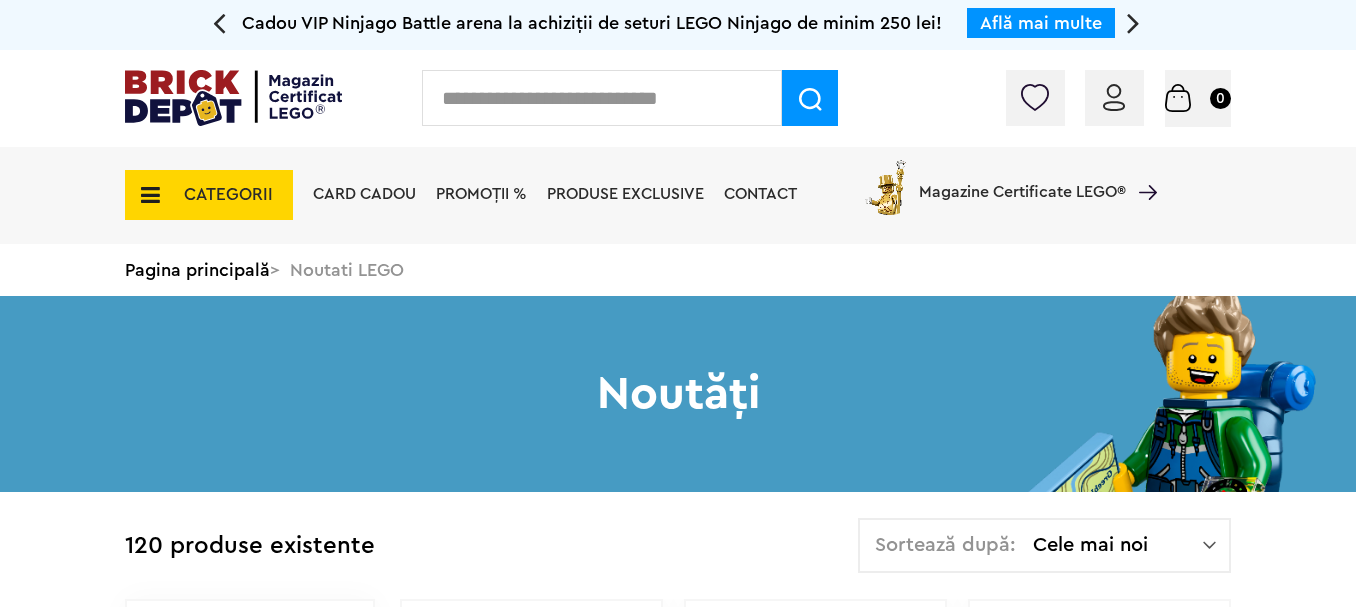click at bounding box center (1133, 22) 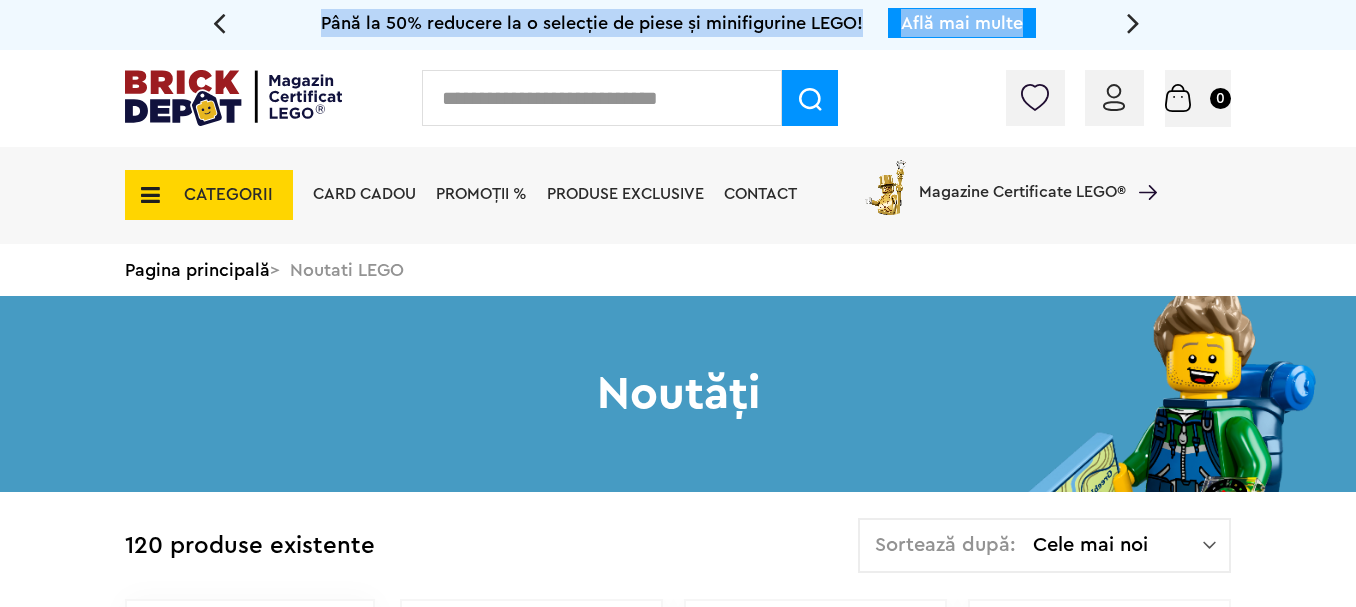 drag, startPoint x: 1024, startPoint y: 17, endPoint x: 1014, endPoint y: -121, distance: 138.36185 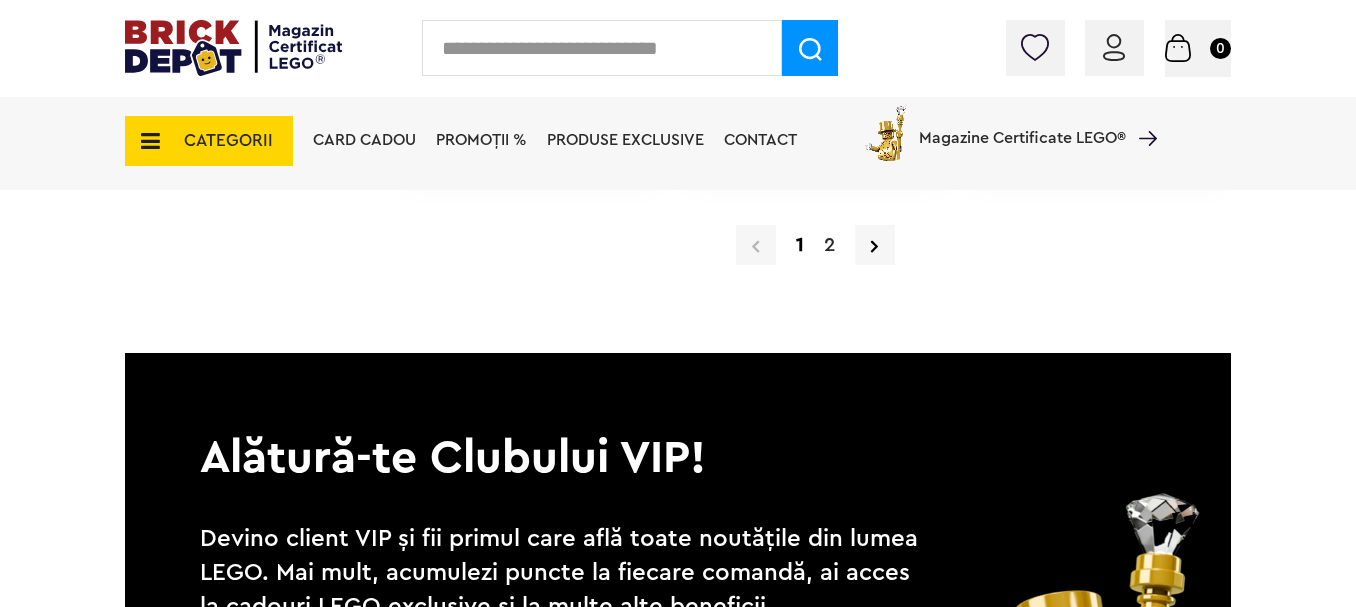 scroll, scrollTop: 16034, scrollLeft: 0, axis: vertical 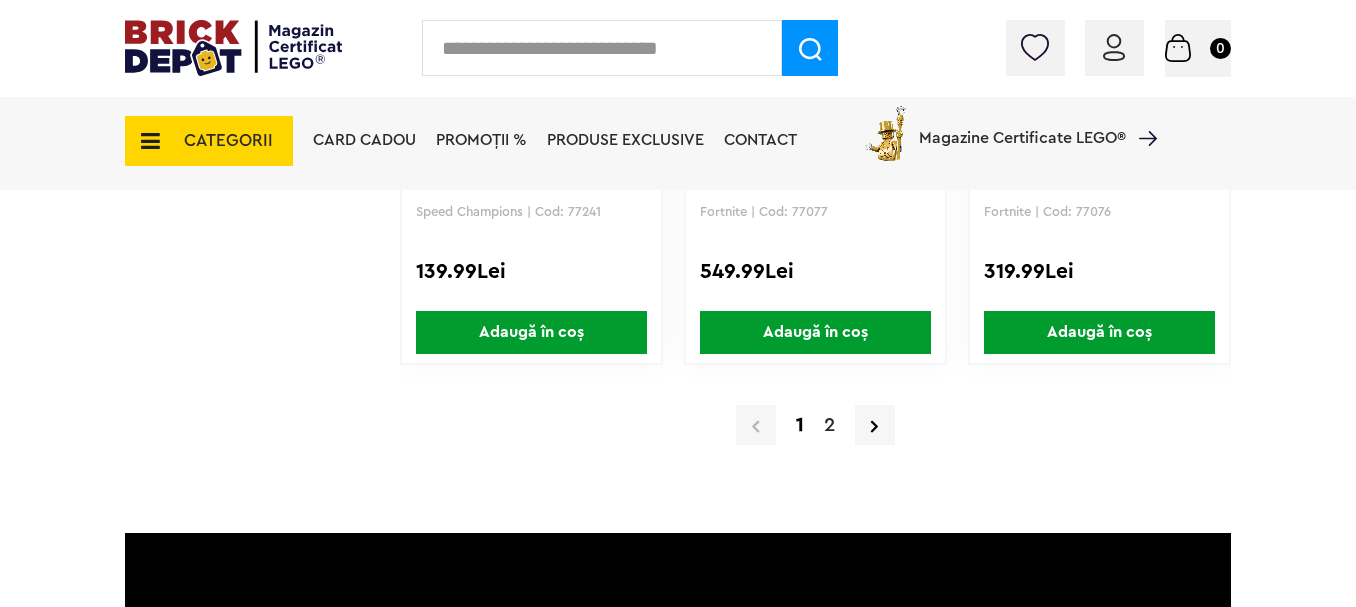 click on "1 2" at bounding box center (815, 425) 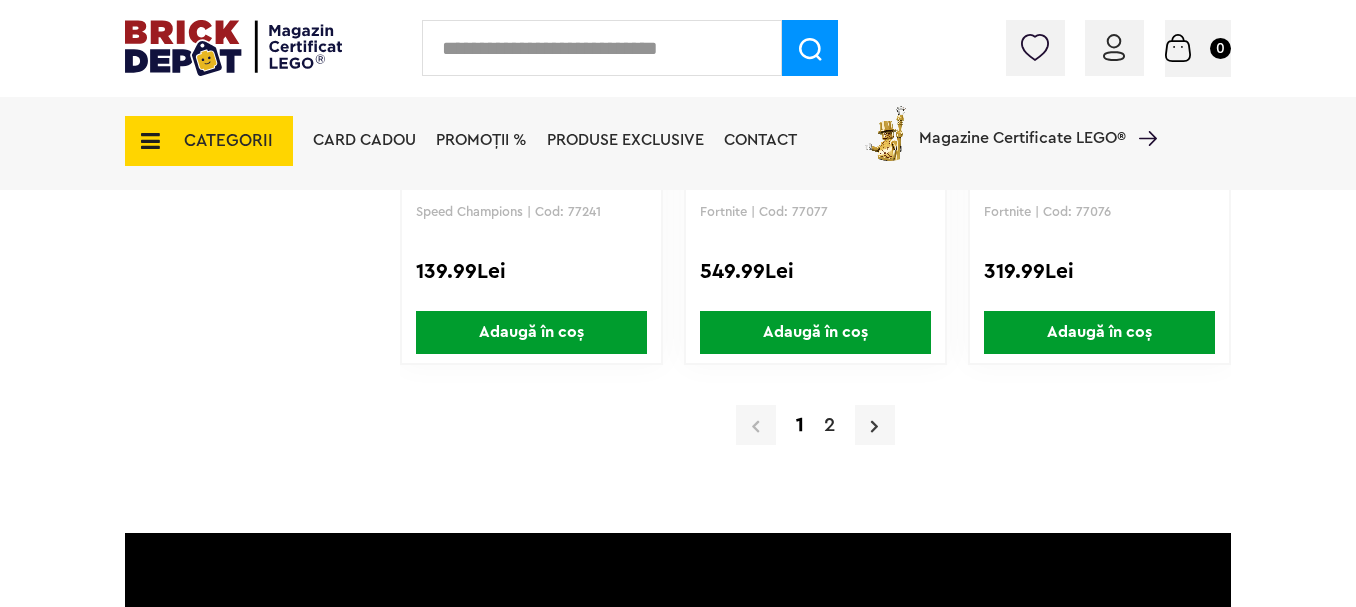 click at bounding box center (875, 425) 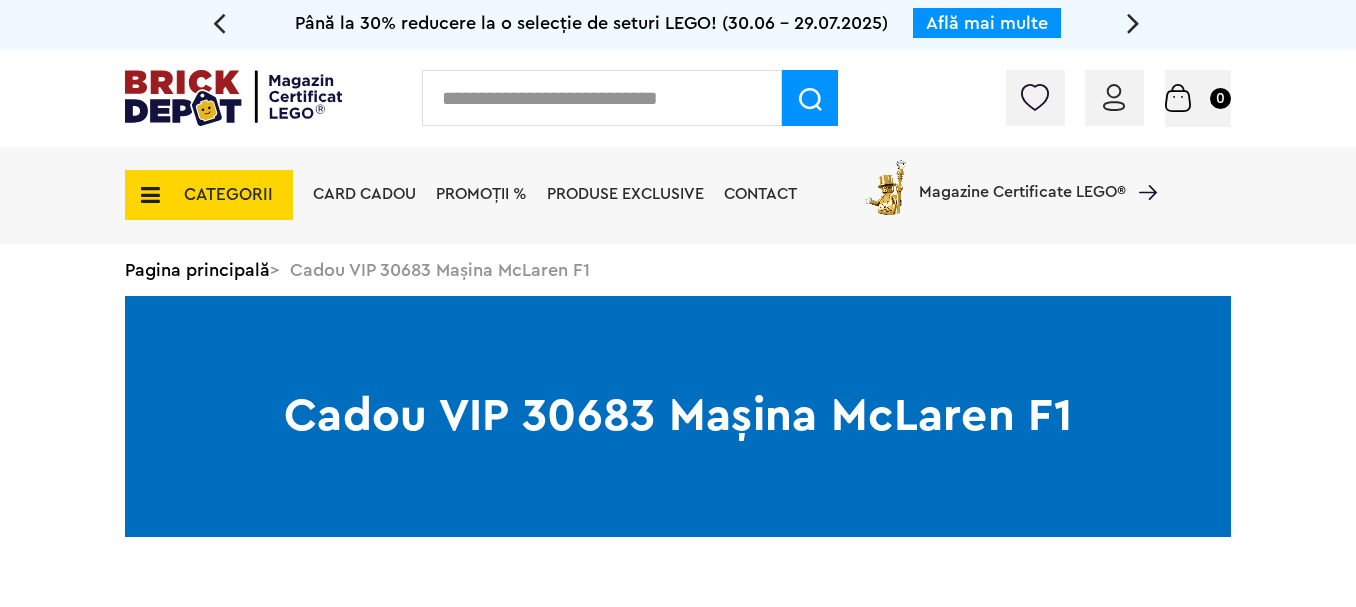 scroll, scrollTop: 0, scrollLeft: 0, axis: both 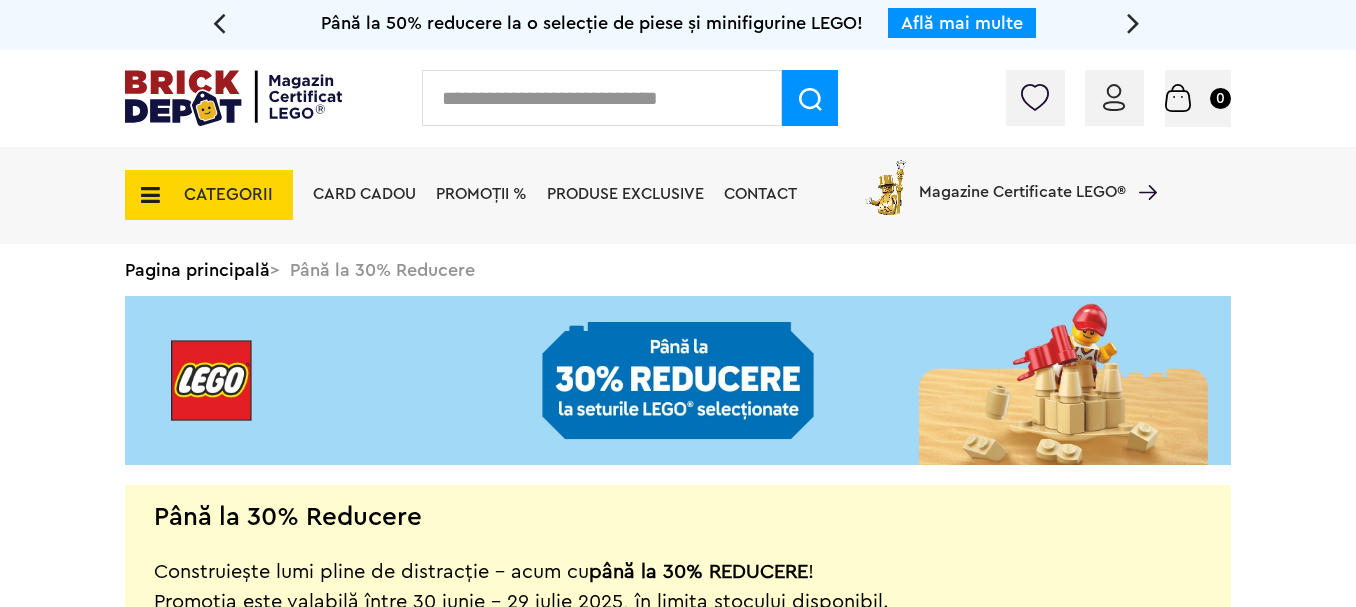 click on "Până la 30% reducere la o selecție de seturi LEGO! (30.06 - 29.07.2025) Află mai multe Cadou VIP Ninjago Battle arena la achiziții de seturi LEGO Ninjago de minim 250 lei! Află mai multe Până la 50% reducere la o selecție de piese și minifigurine LEGO! Află mai multe Cadou VIP 30683 Mașina McLaren F1 la achiziții de seturi LEGO F1 de minim 150 lei! Află mai multe Până la 30% reducere la o selecție de seturi LEGO! (30.06 - 29.07.2025) Află mai multe Cadou VIP Ninjago Battle arena la achiziții de seturi LEGO Ninjago de minim 250 lei! Află mai multe" at bounding box center (678, 25) 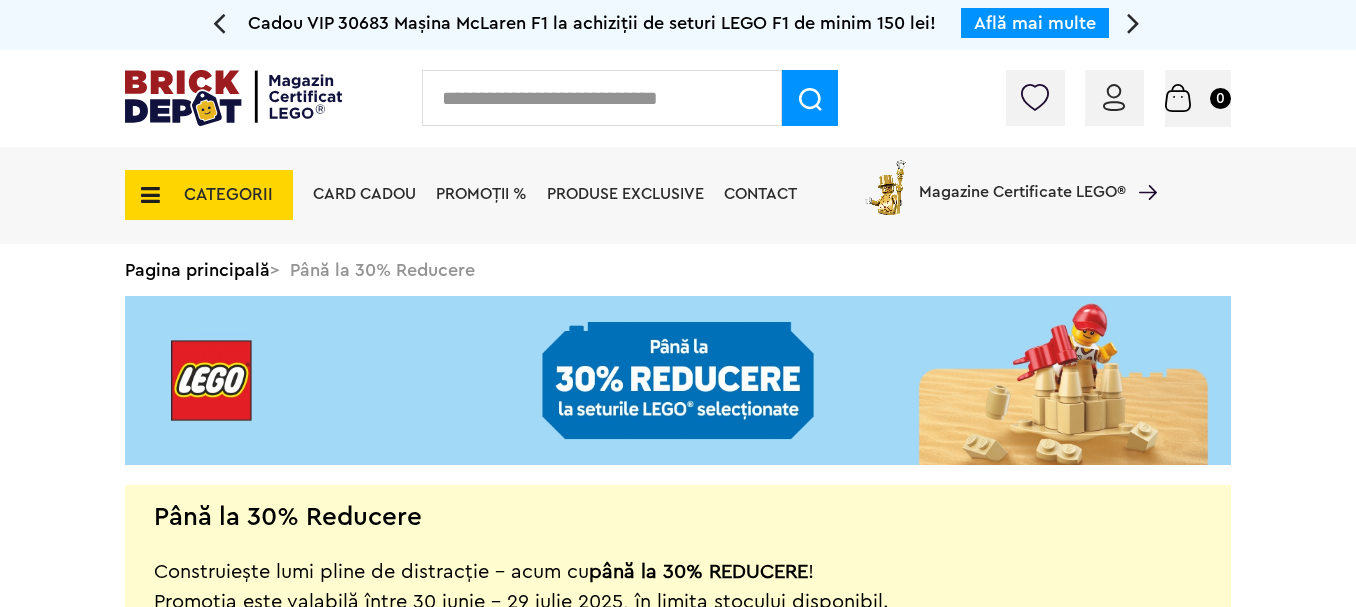 drag, startPoint x: 924, startPoint y: 10, endPoint x: 927, endPoint y: -121, distance: 131.03435 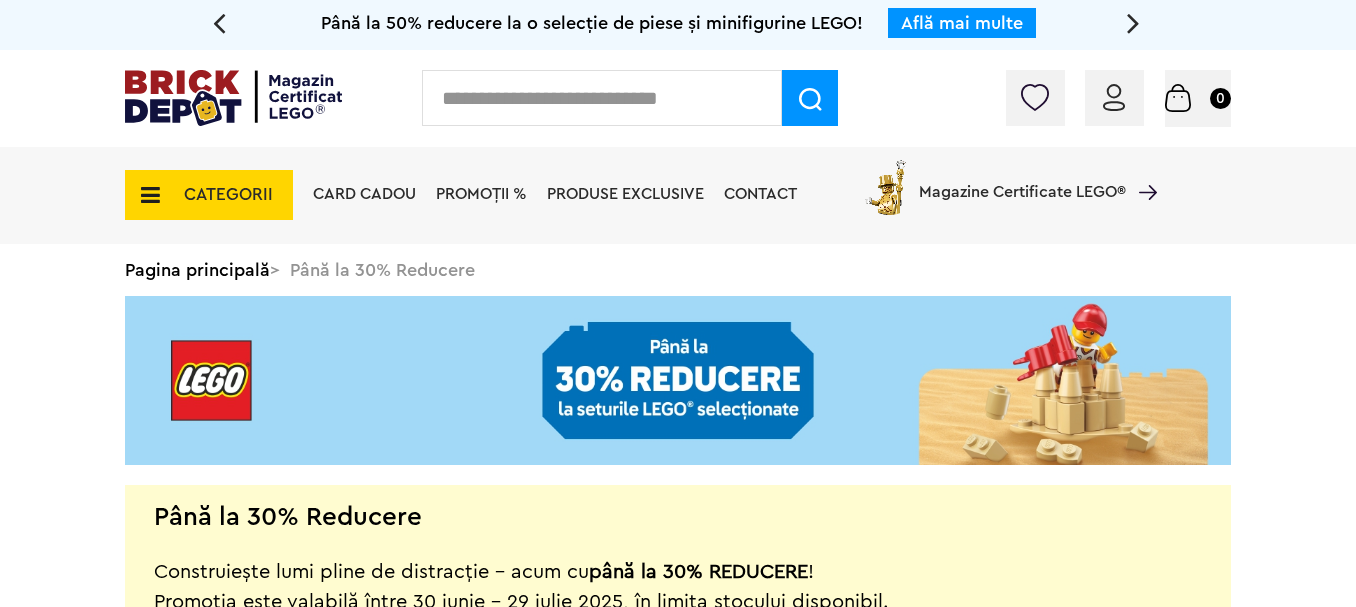 click on "CATEGORII
Jucării LEGO
Card Cadou LEGO Animal Crossing Architecture Art Nou Bluey Nou Brickheadz City Nou Classic Colecția Botanică Nou Creator DC Super Heroes Disney Nou DOTS DREAMZzz Nou DUPLO Nou Education Festivaluri Tradiţionale Chinezesti Fortnite Nou Friends Nou Gabby s Dollhouse Harry Potter Nou Icons (Creator Expert) Nou Ideas Nou Indiana Jones Jurassic World Nou Marvel Super Heroes Nou Minecraft Nou Minifigurine Minions Monkie Kid NIKE Nou Ninjago Nou One Piece Sonic the Hedgehog Speed Champions Nou Star Wars Nou Super Mario Nou Technic Nou The Legend of Zelda Wednesday Wicked Vezi Toate >> Card Cadou LEGO
Piese LEGO
Accesorii Nou Animale Autocolante Caramizi Nou Caramizi cu panta Nou Caramizi curbate Nou Caramizi rotunde Nou Caramizi speciale Nou Componente Figurine actiune Nou Minifigurine Minifigurine - Accesorii Minifigurine - Parti componente Piese decorate Nou Placi Nou Placi cu unghiuri ascutite Nou Placi netede Nou Nou Placi rotunde" at bounding box center [678, 195] 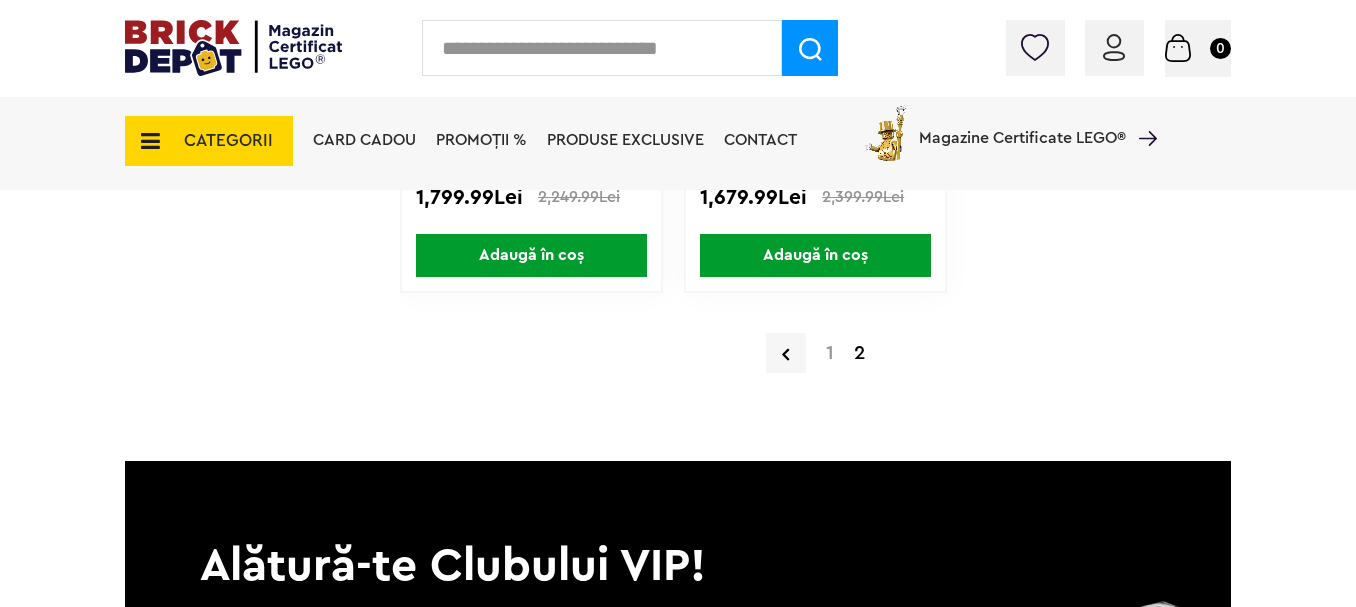 scroll, scrollTop: 5113, scrollLeft: 0, axis: vertical 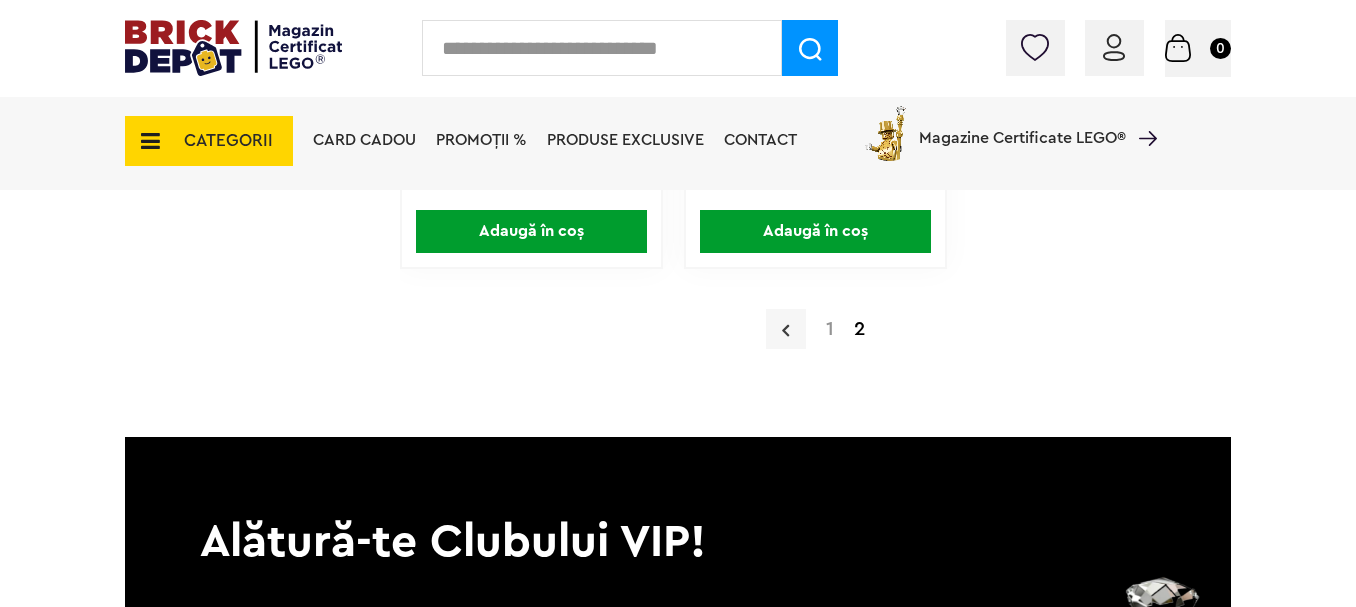 click at bounding box center [786, 329] 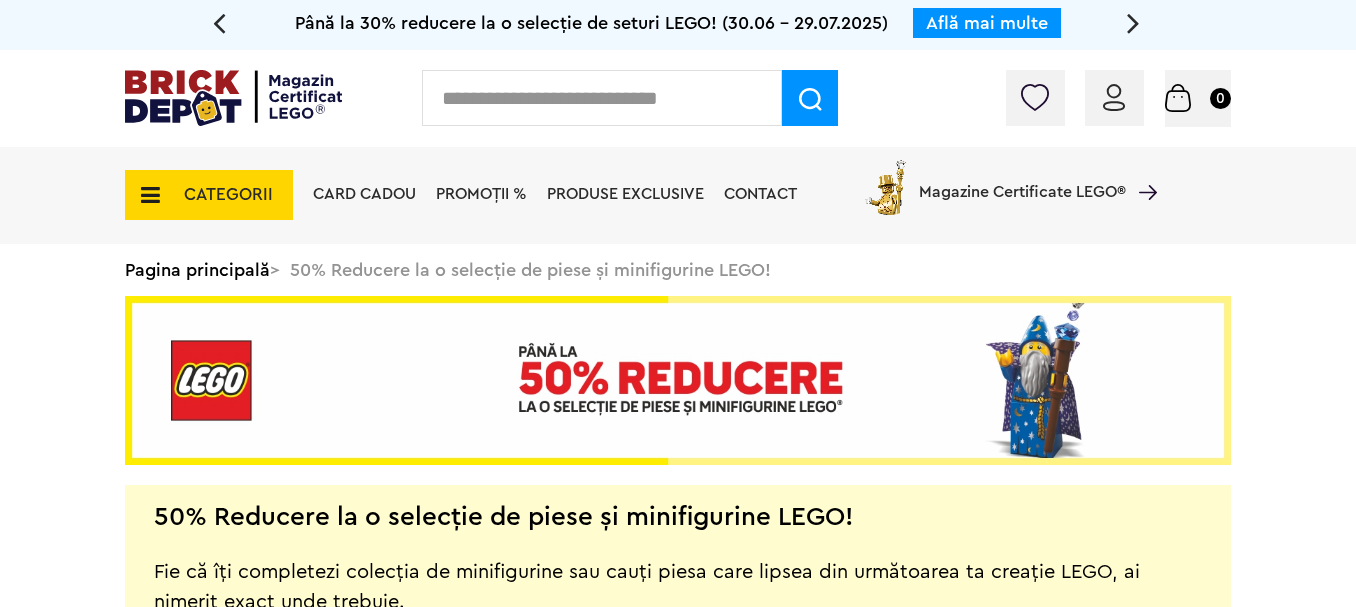 scroll, scrollTop: 0, scrollLeft: 0, axis: both 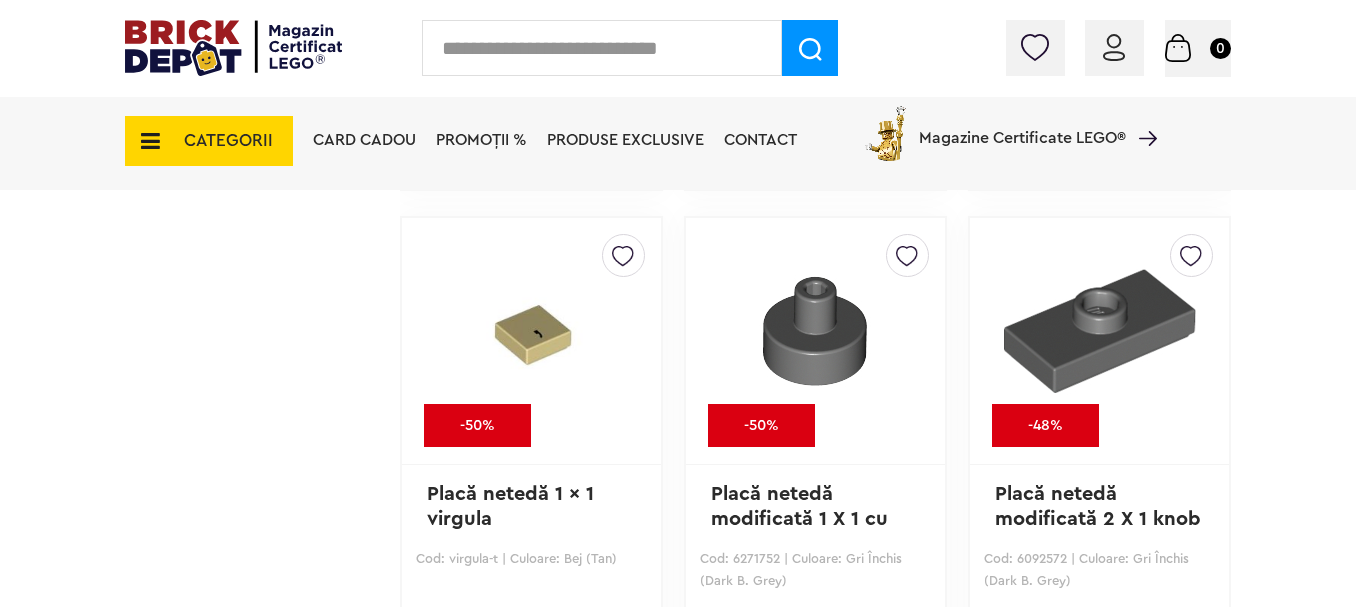 drag, startPoint x: 1339, startPoint y: 272, endPoint x: 1337, endPoint y: 290, distance: 18.110771 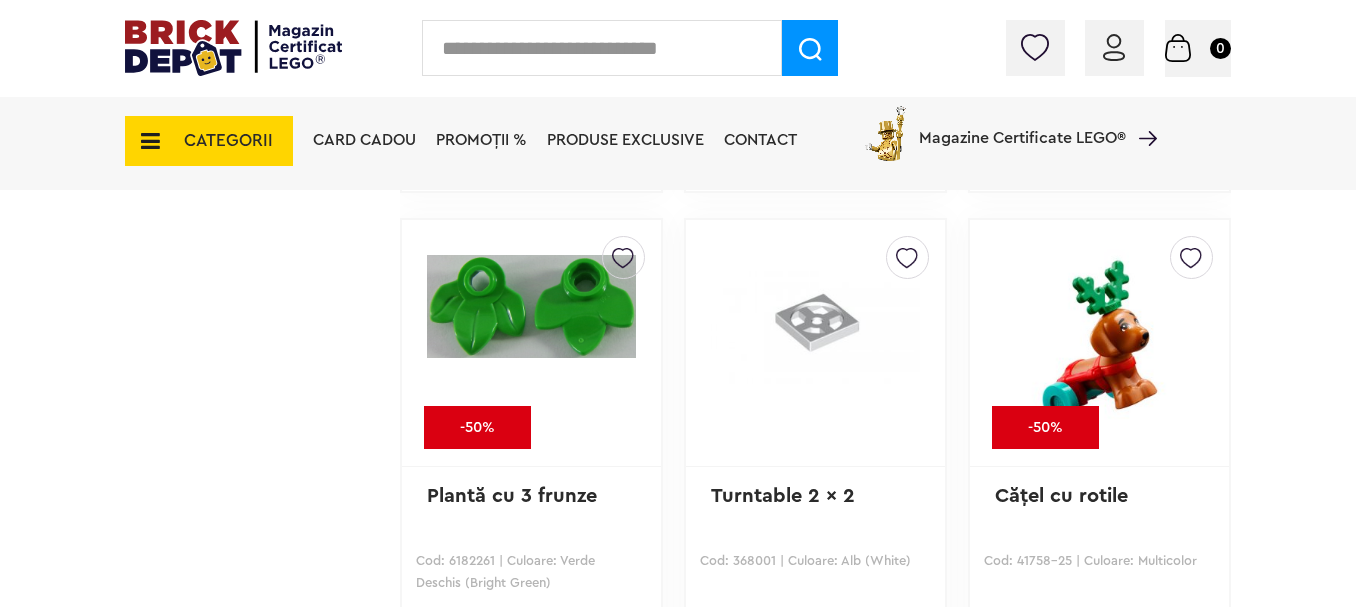 scroll, scrollTop: 10963, scrollLeft: 0, axis: vertical 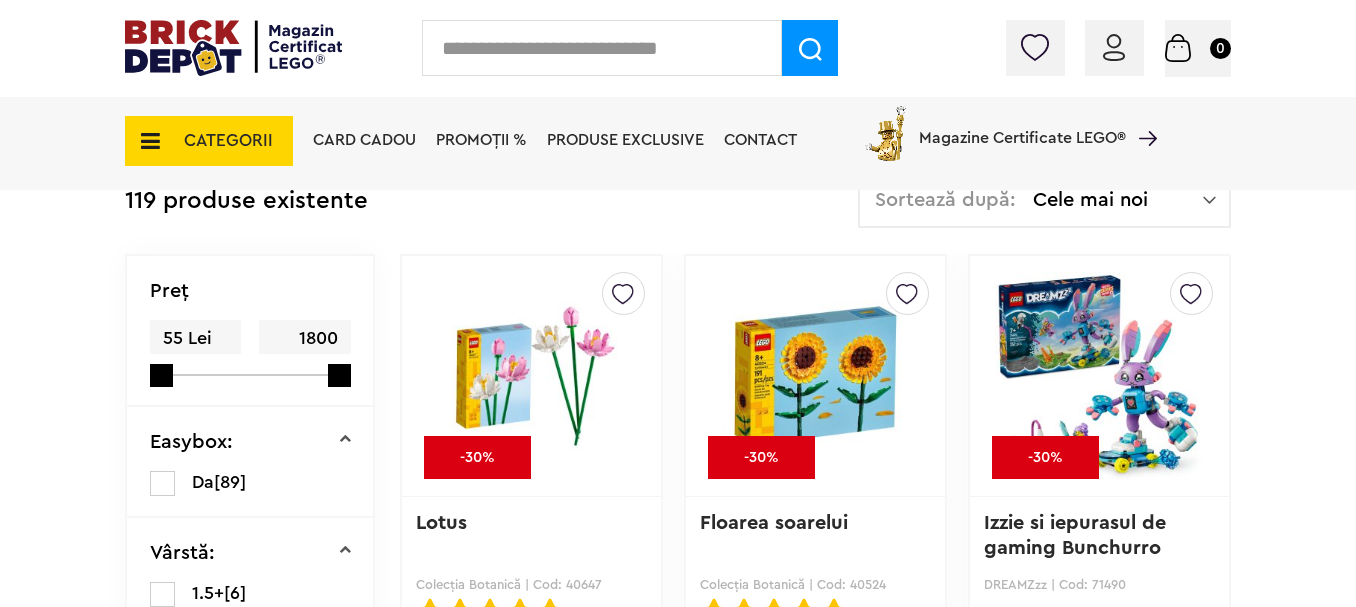 click on "Adăugat în coș Către coșul tău Continuă cumpărăturile
Până la 30% reducere la o selecție de seturi LEGO! (30.06 - 29.07.2025) Află mai multe Cadou VIP Ninjago Battle arena la achiziții de seturi LEGO Ninjago de minim 250 lei! Află mai multe Până la 50% reducere la o selecție de piese și minifigurine LEGO! Află mai multe Cadou VIP 30683 Mașina McLaren F1 la achiziții de seturi LEGO F1 de minim 150 lei! Află mai multe Până la 30% reducere la o selecție de seturi LEGO! (30.06 - 29.07.2025) Află mai multe Cadou VIP Ninjago Battle arena la achiziții de seturi LEGO Ninjago de minim 250 lei! Află mai multe
Conectare
Coș   0" at bounding box center (678, 8951) 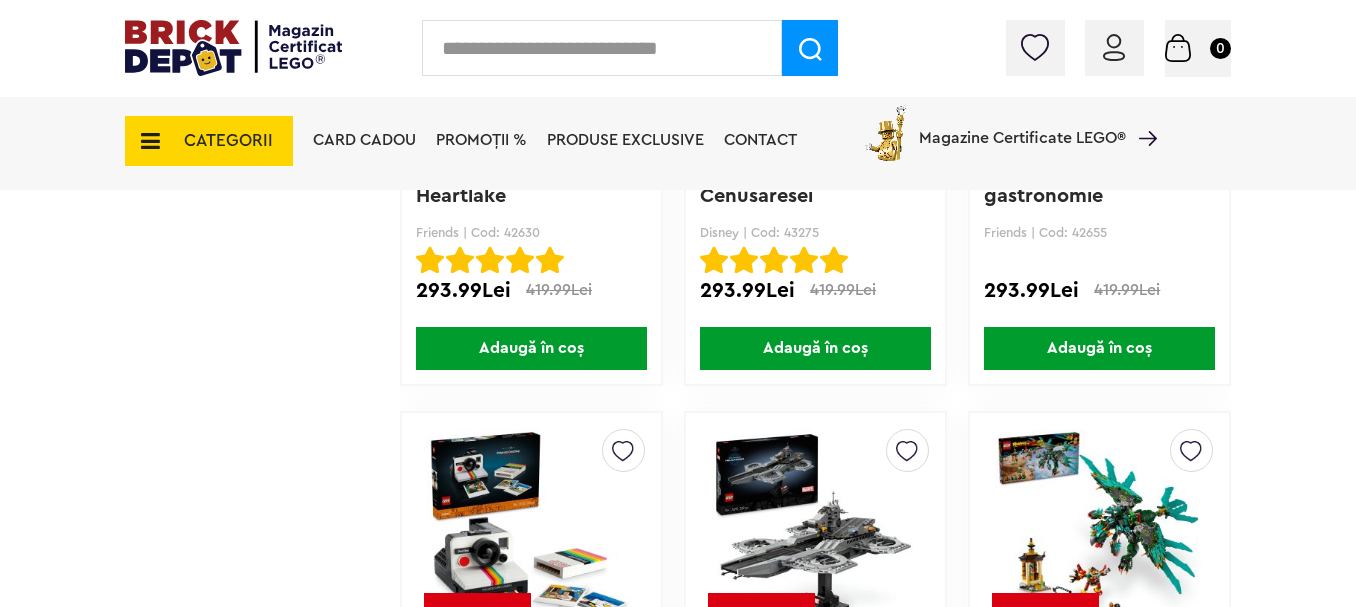 scroll, scrollTop: 14309, scrollLeft: 0, axis: vertical 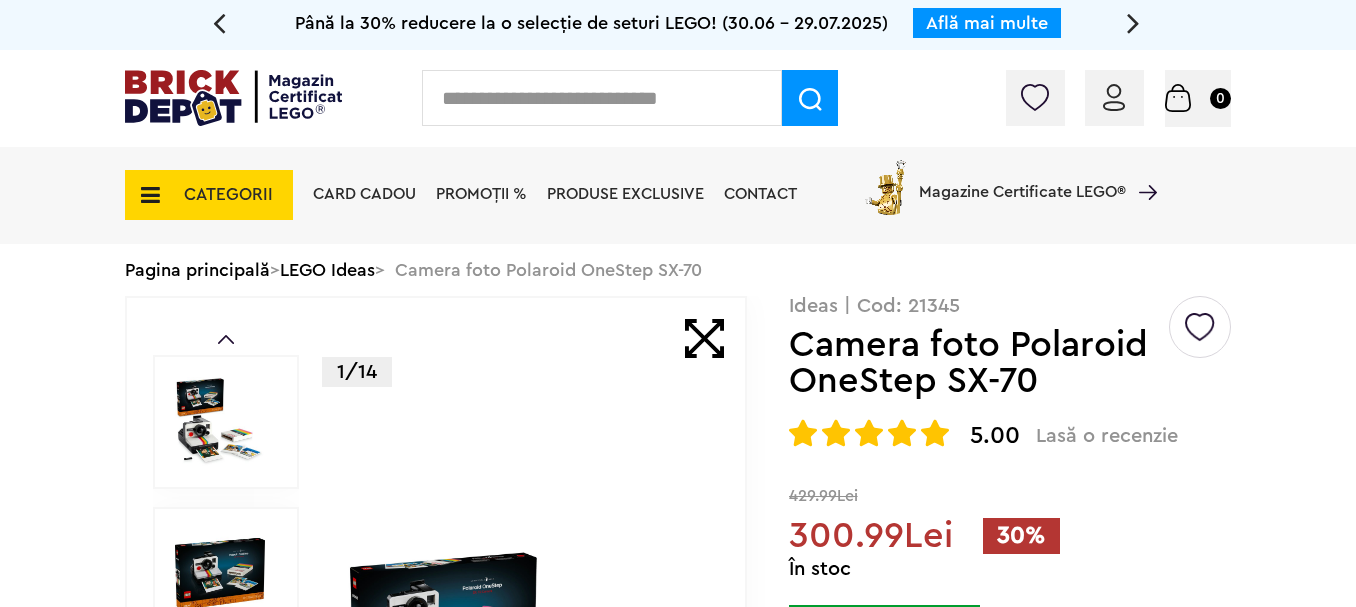 click at bounding box center (522, 726) 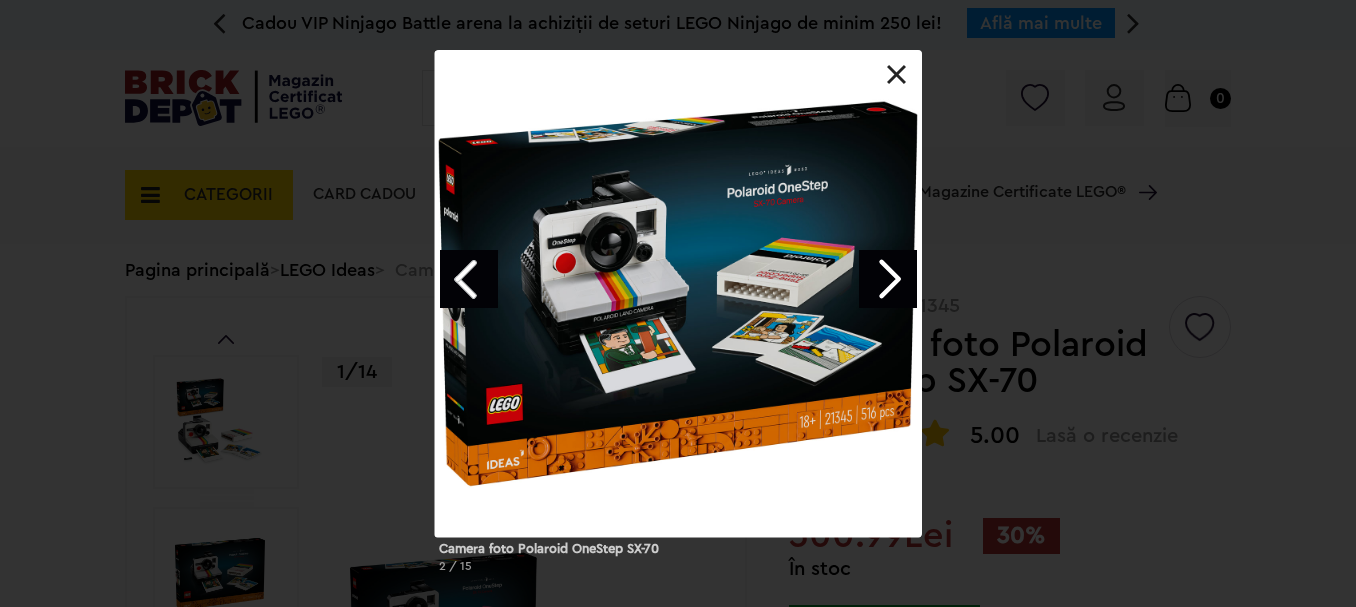 click on "Camera foto Polaroid OneStep SX-70 2 / 15" at bounding box center [678, 319] 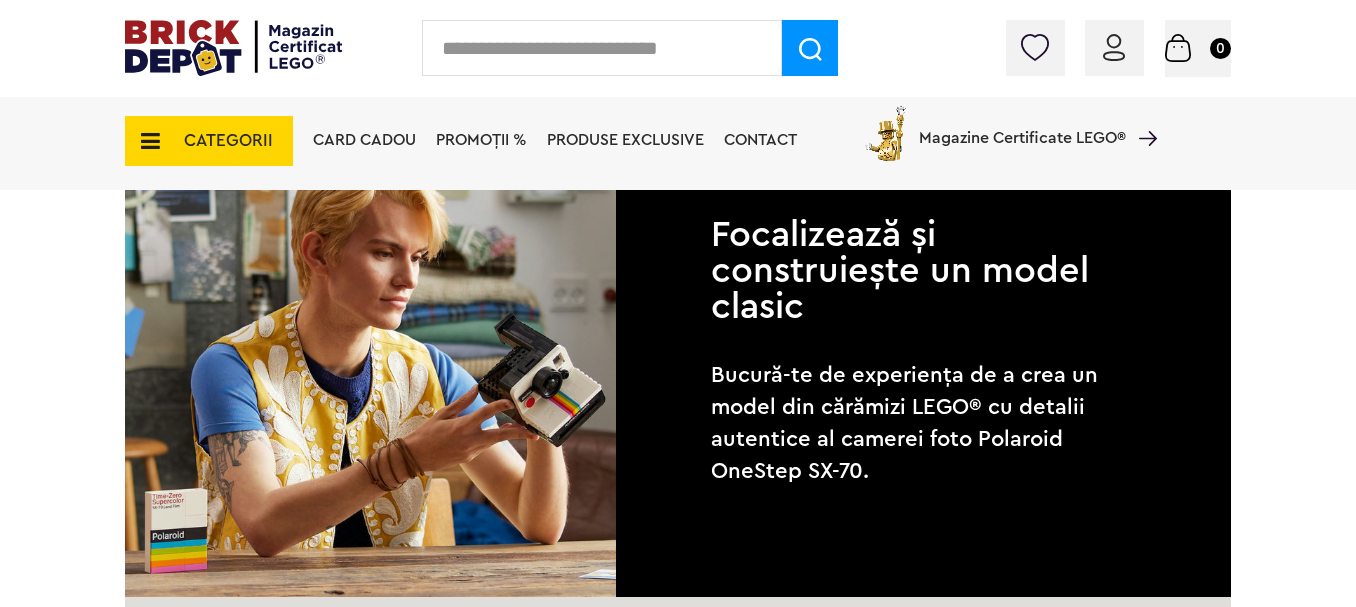 scroll, scrollTop: 1554, scrollLeft: 0, axis: vertical 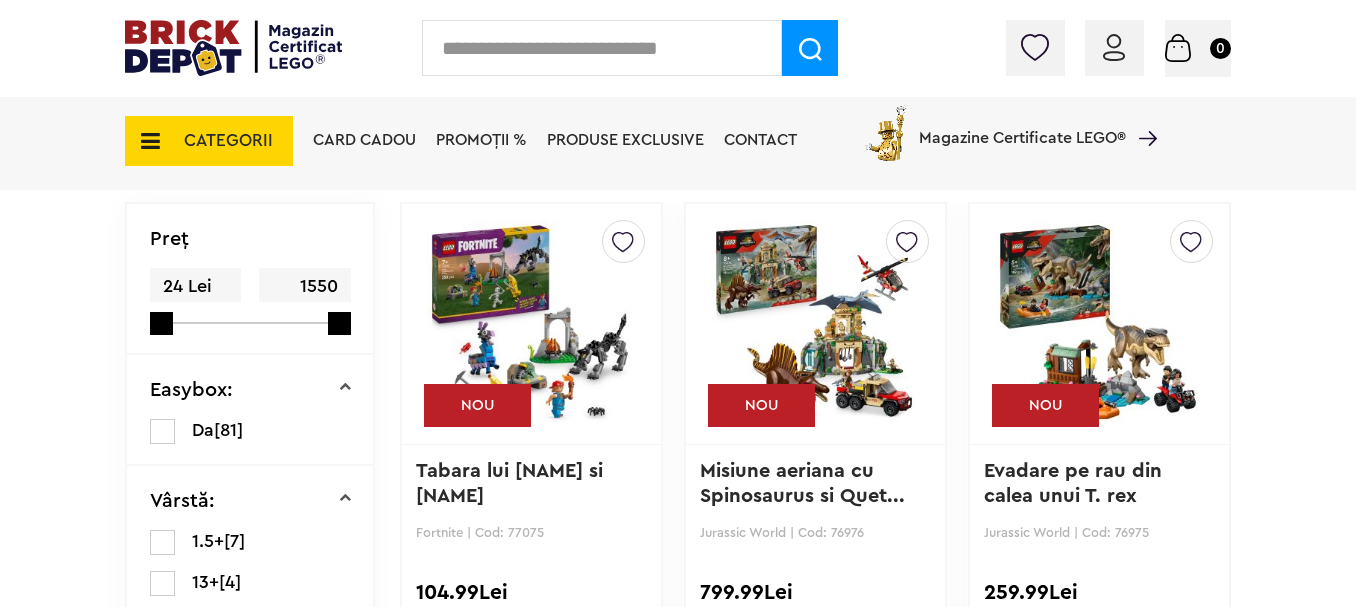click on "Adăugat în coș Către coșul tău Continuă cumpărăturile
Până la 30% reducere la o selecție de seturi LEGO! (30.06 - 29.07.2025) Află mai multe Cadou VIP Ninjago Battle arena la achiziții de seturi LEGO Ninjago de minim 250 lei! Află mai multe Până la 50% reducere la o selecție de piese și minifigurine LEGO! Află mai multe Cadou VIP 30683 Mașina McLaren F1 la achiziții de seturi LEGO F1 de minim 150 lei! Află mai multe Până la 30% reducere la o selecție de seturi LEGO! (30.06 - 29.07.2025) Află mai multe Cadou VIP Ninjago Battle arena la achiziții de seturi LEGO Ninjago de minim 250 lei! Află mai multe
Conectare
Coș   0" at bounding box center [678, 3390] 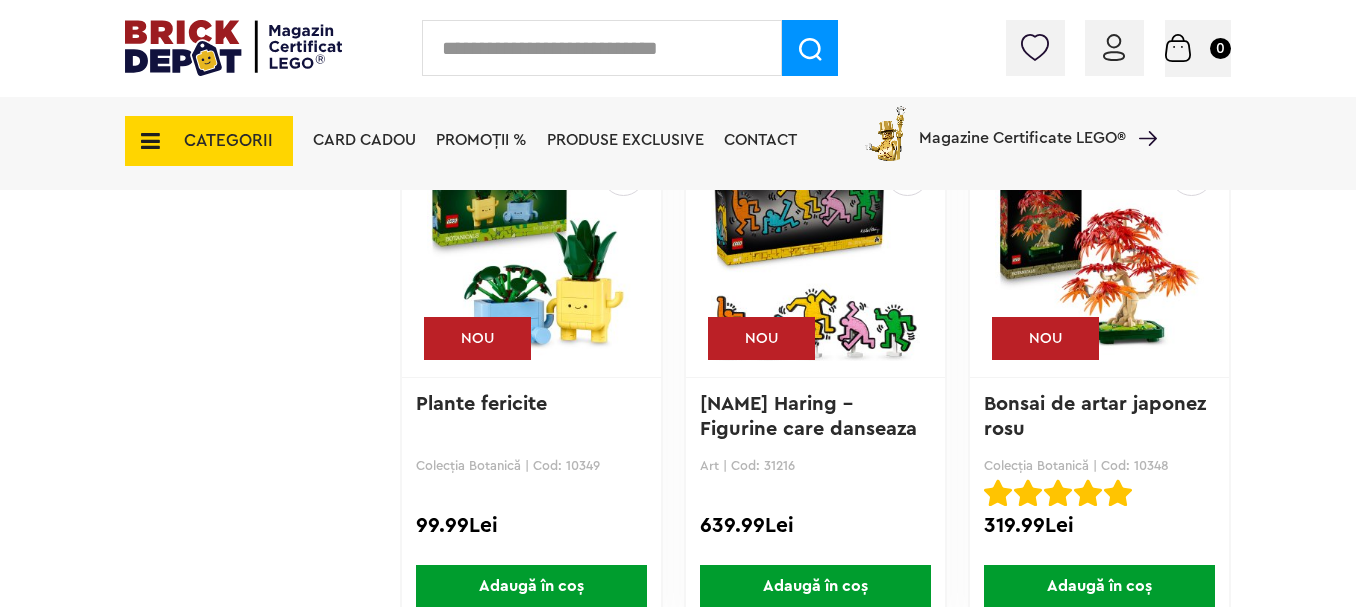 scroll, scrollTop: 3066, scrollLeft: 0, axis: vertical 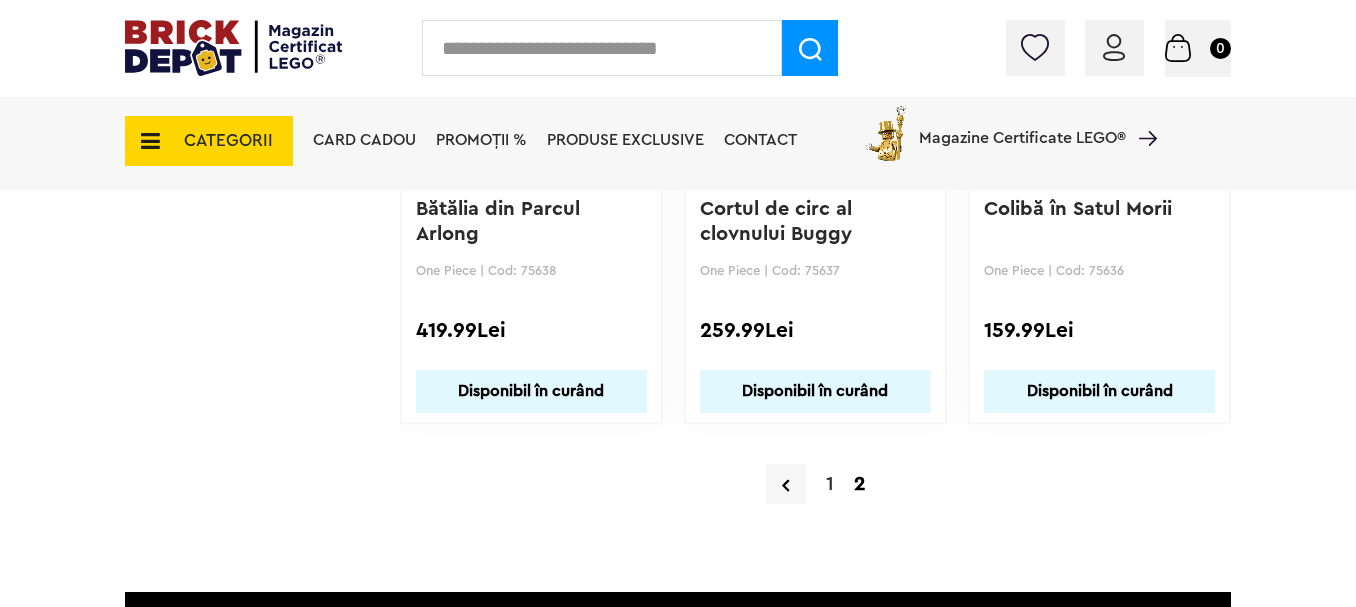 drag, startPoint x: 1341, startPoint y: 438, endPoint x: 1350, endPoint y: 417, distance: 22.847319 